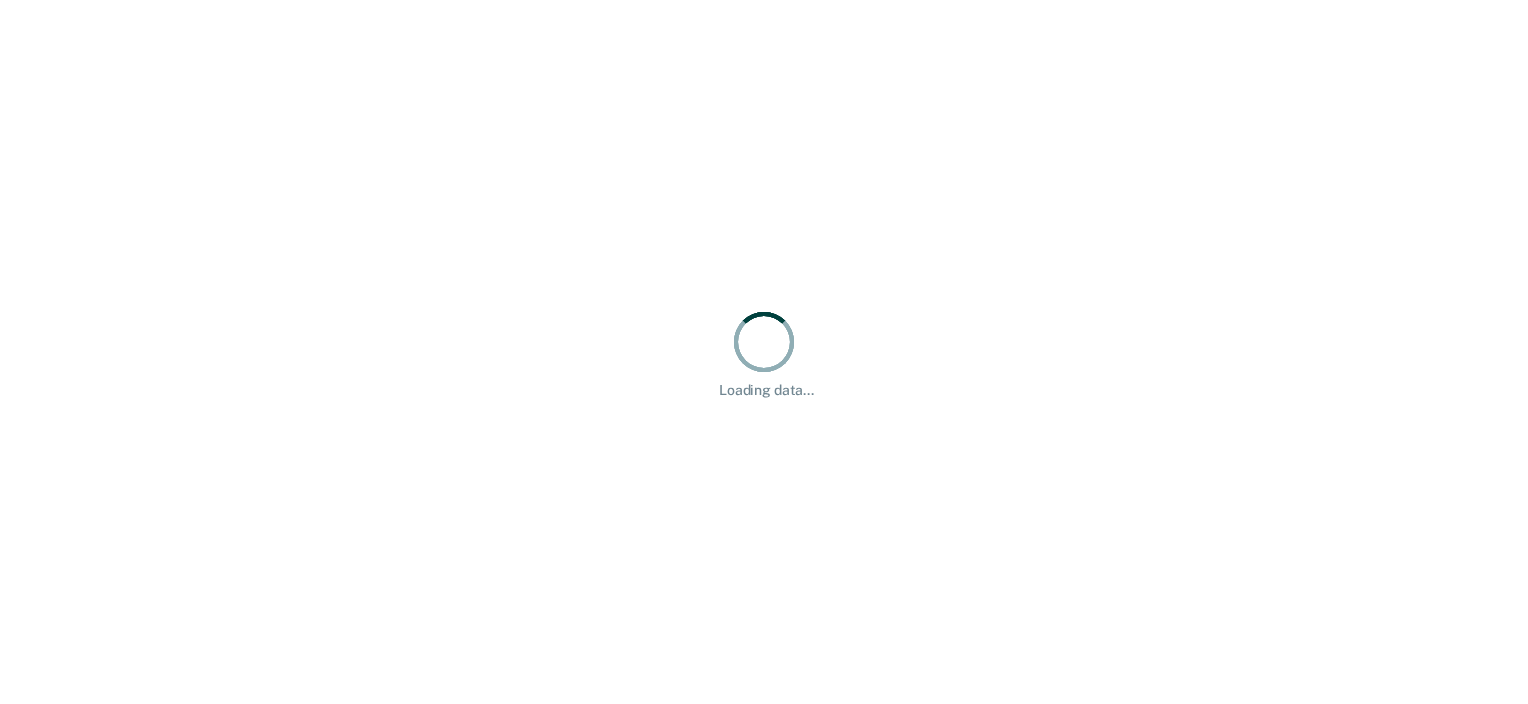 scroll, scrollTop: 0, scrollLeft: 0, axis: both 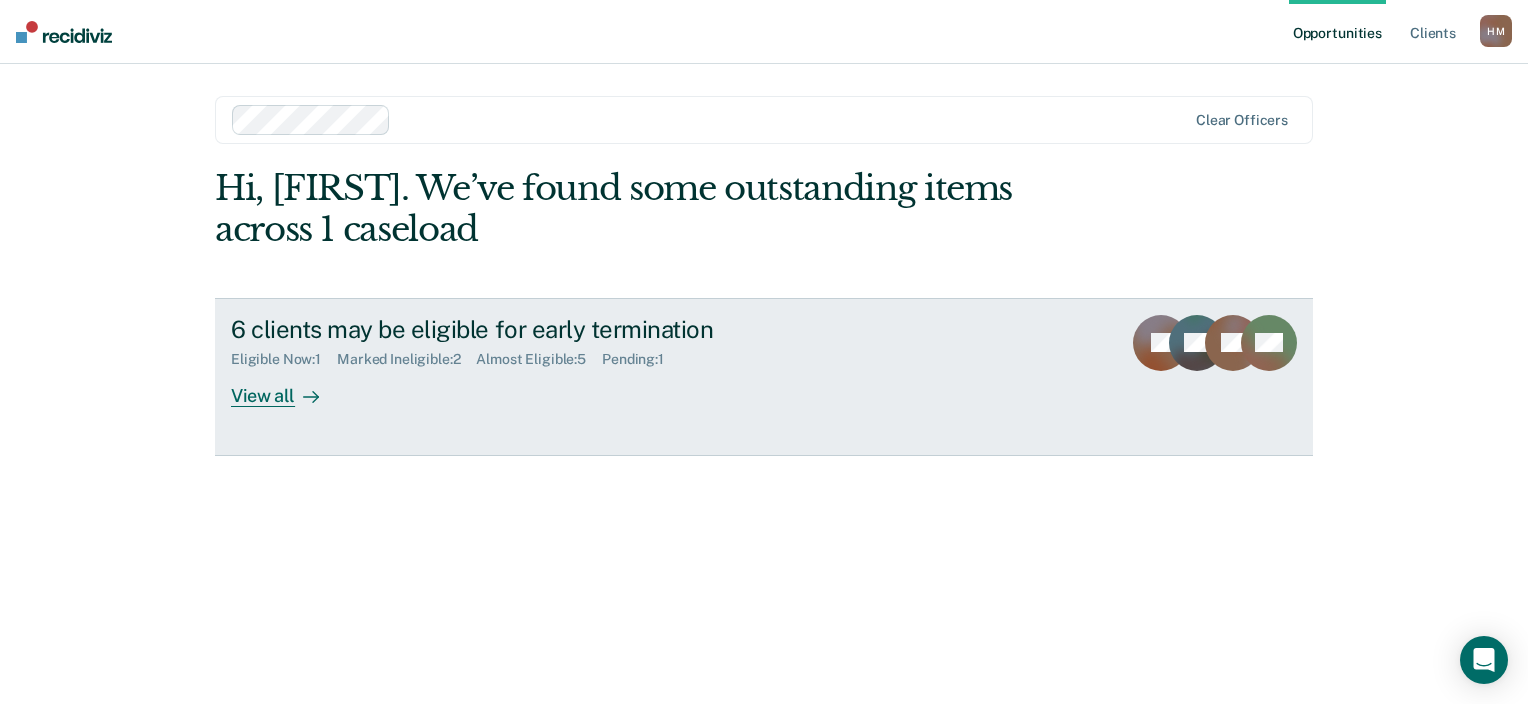 click on "View all" at bounding box center [287, 387] 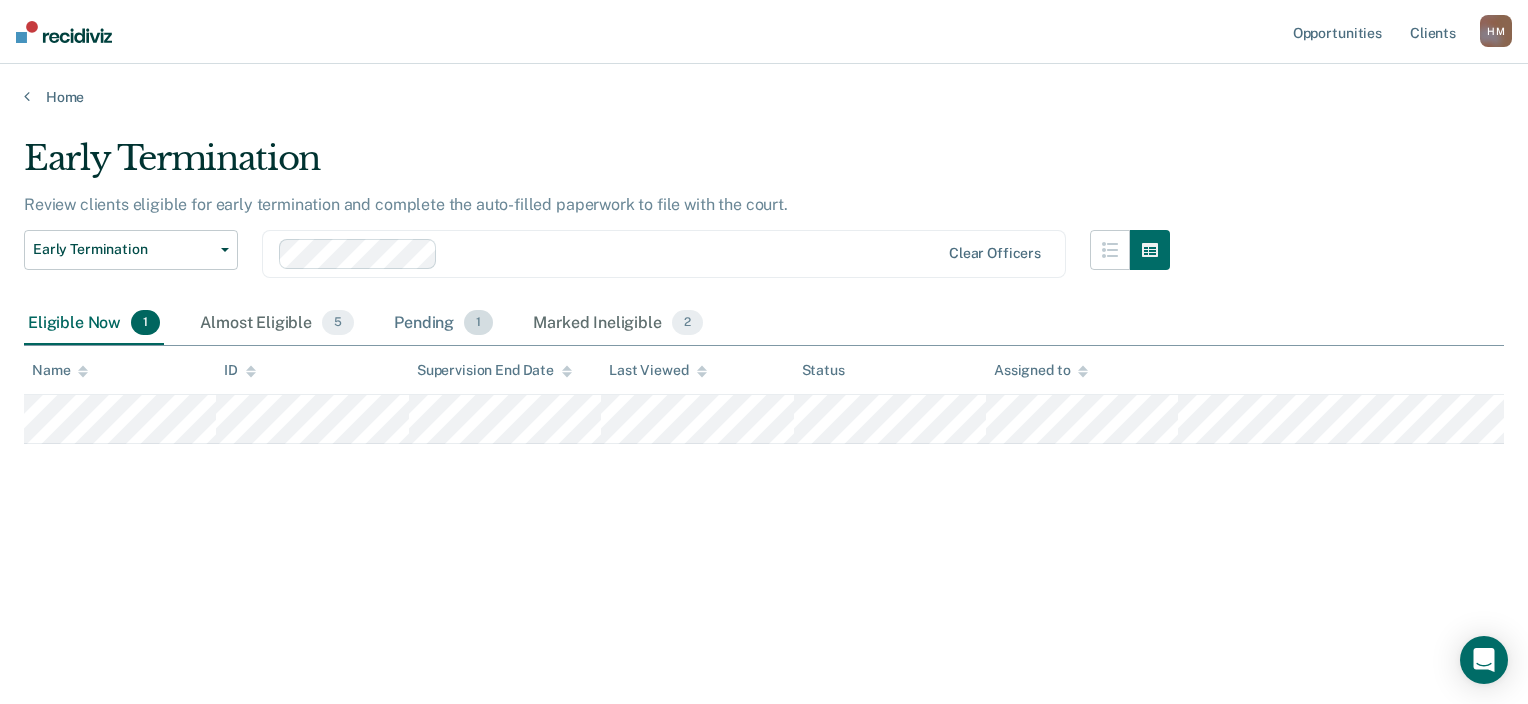 click on "Pending 1" at bounding box center (443, 324) 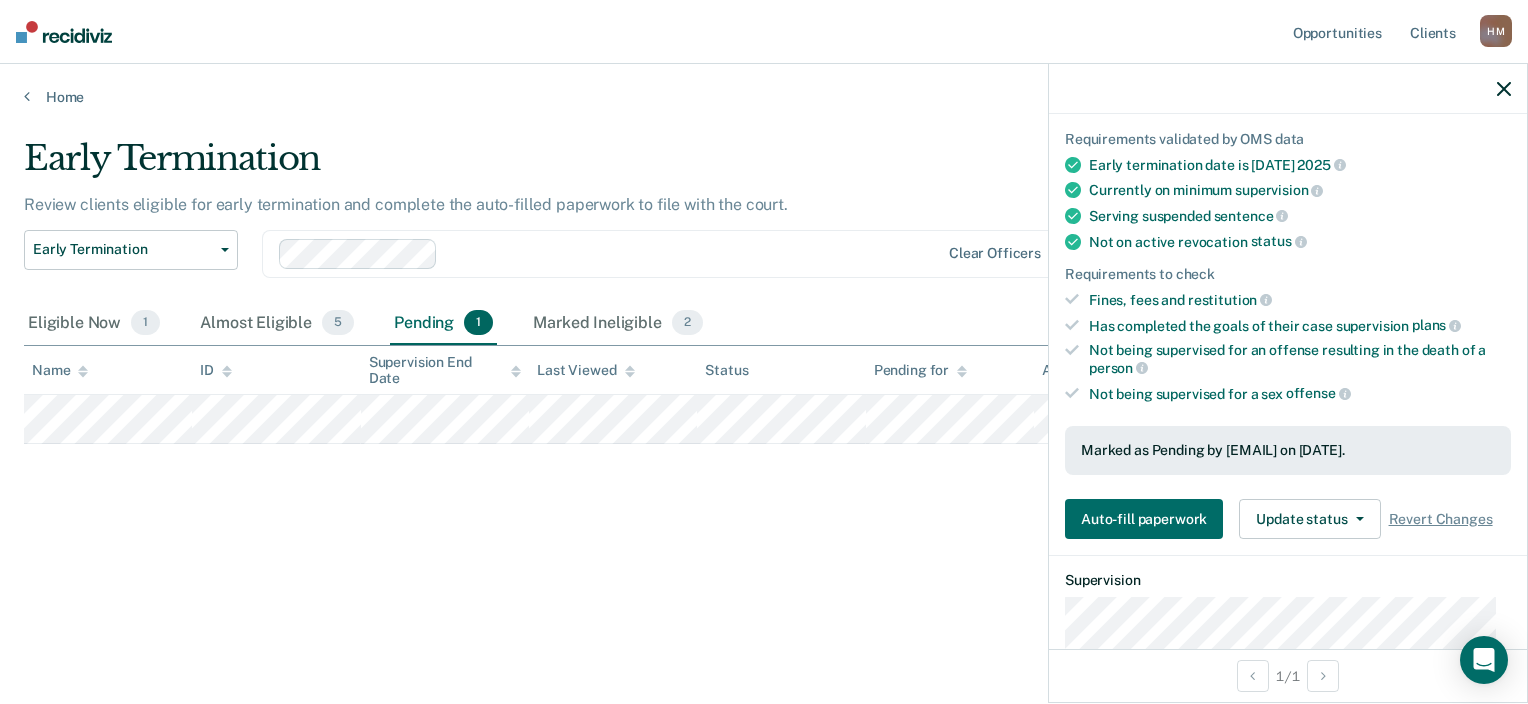 scroll, scrollTop: 139, scrollLeft: 0, axis: vertical 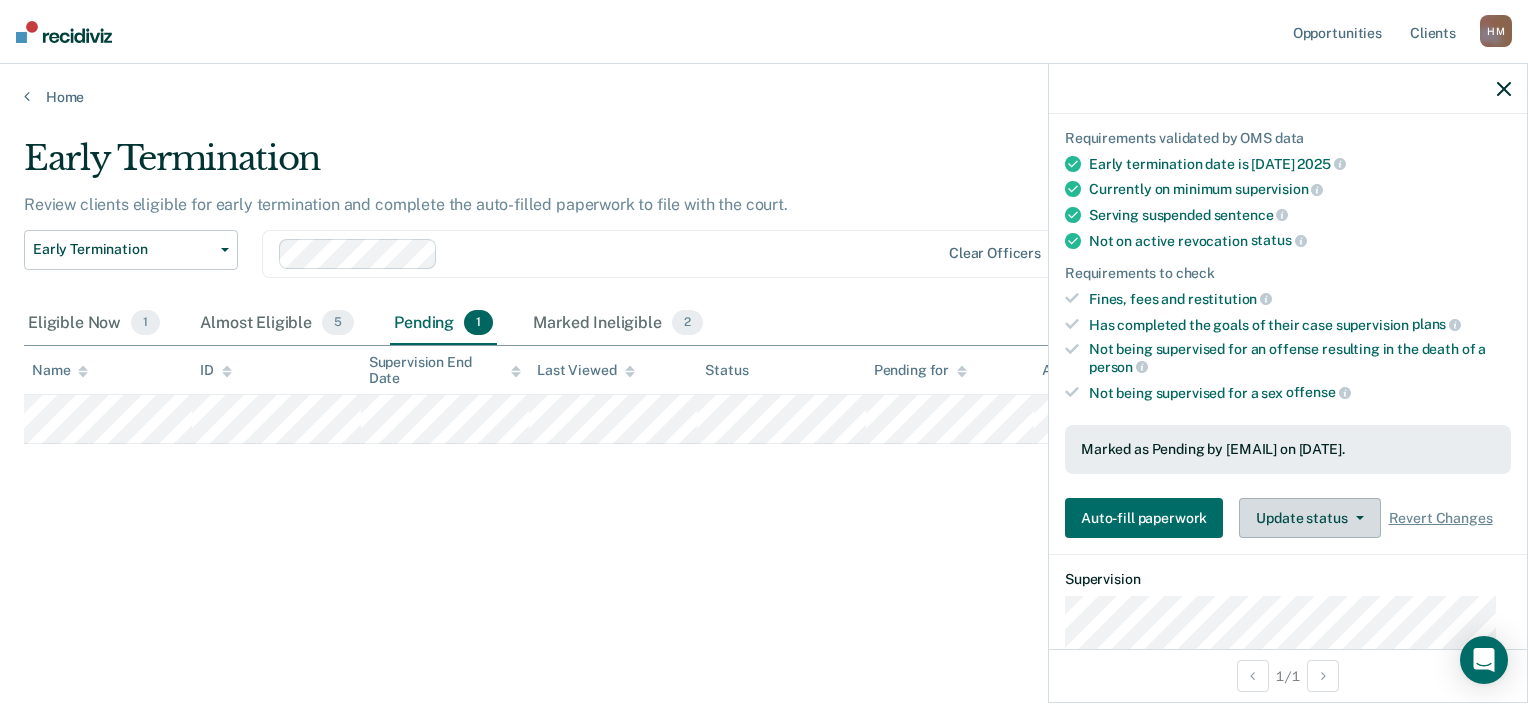 click on "Update status" at bounding box center (1309, 518) 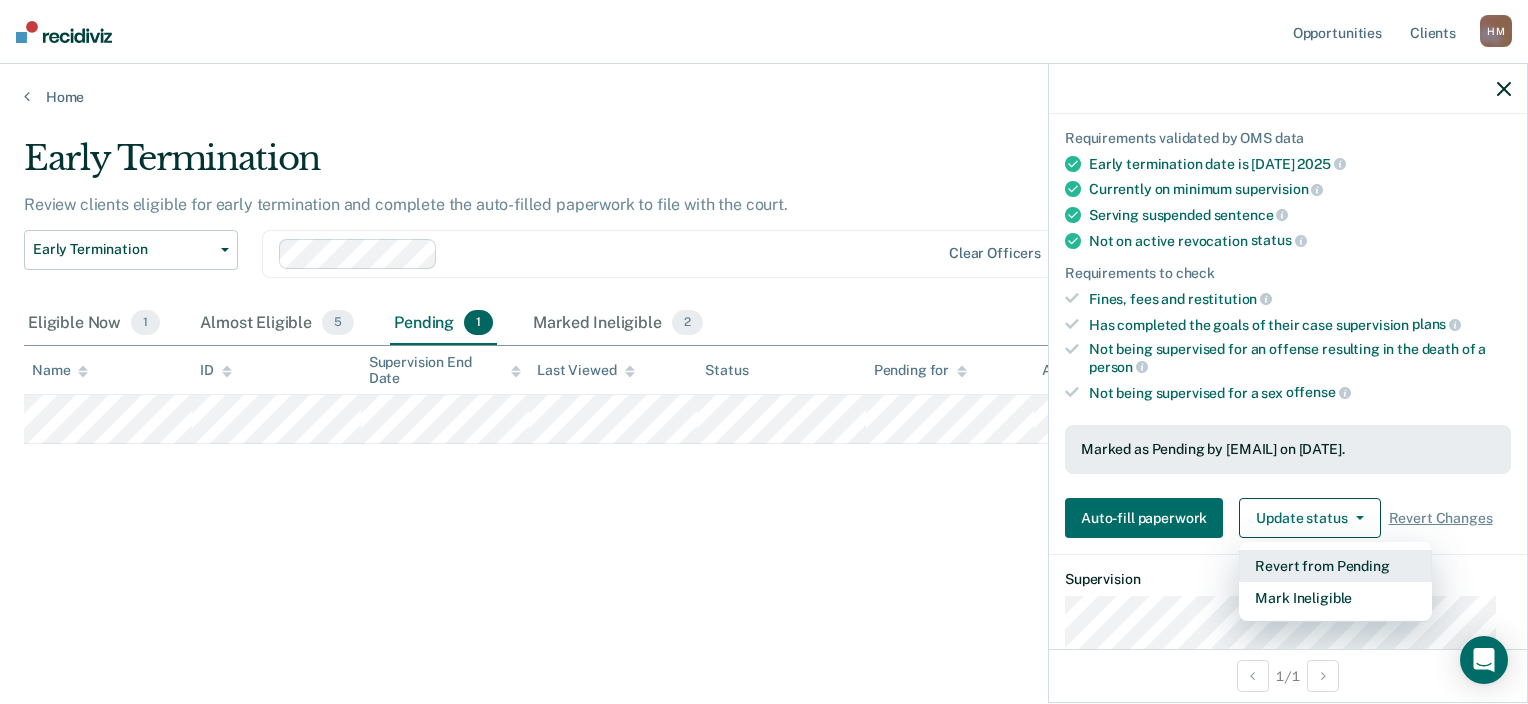 click on "Revert from Pending" at bounding box center [1335, 566] 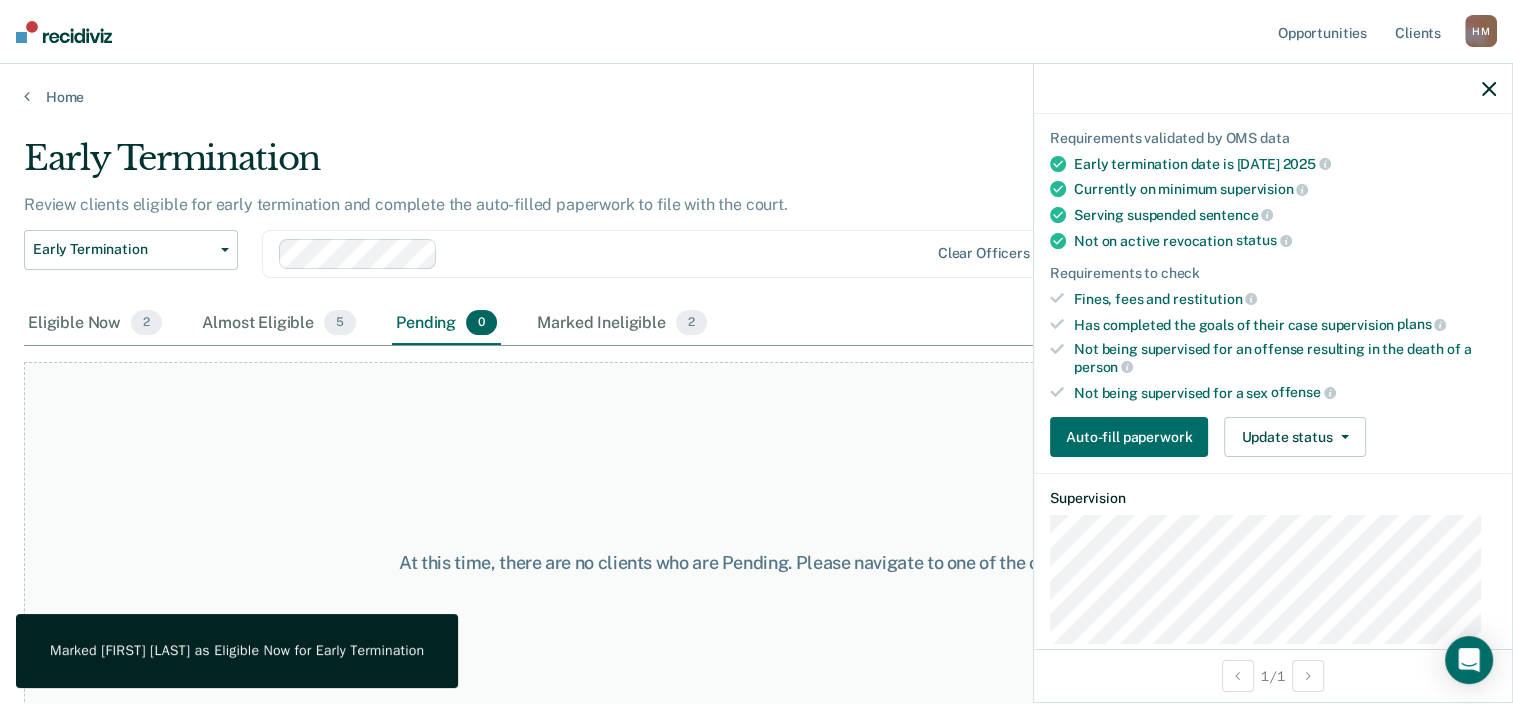 click on "At this time, there are no clients who are Pending. Please navigate to one of the other tabs." at bounding box center [756, 562] 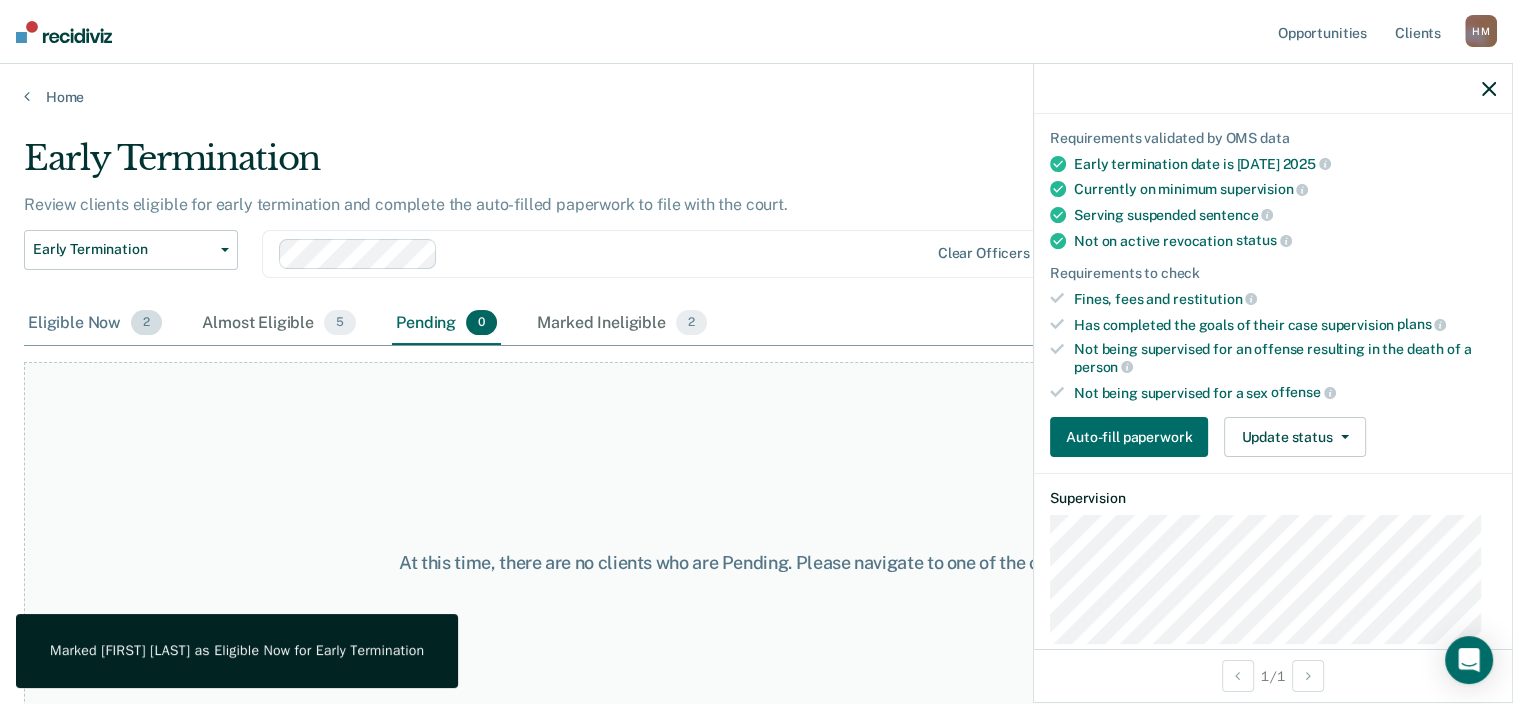 click on "Eligible Now 2" at bounding box center (95, 324) 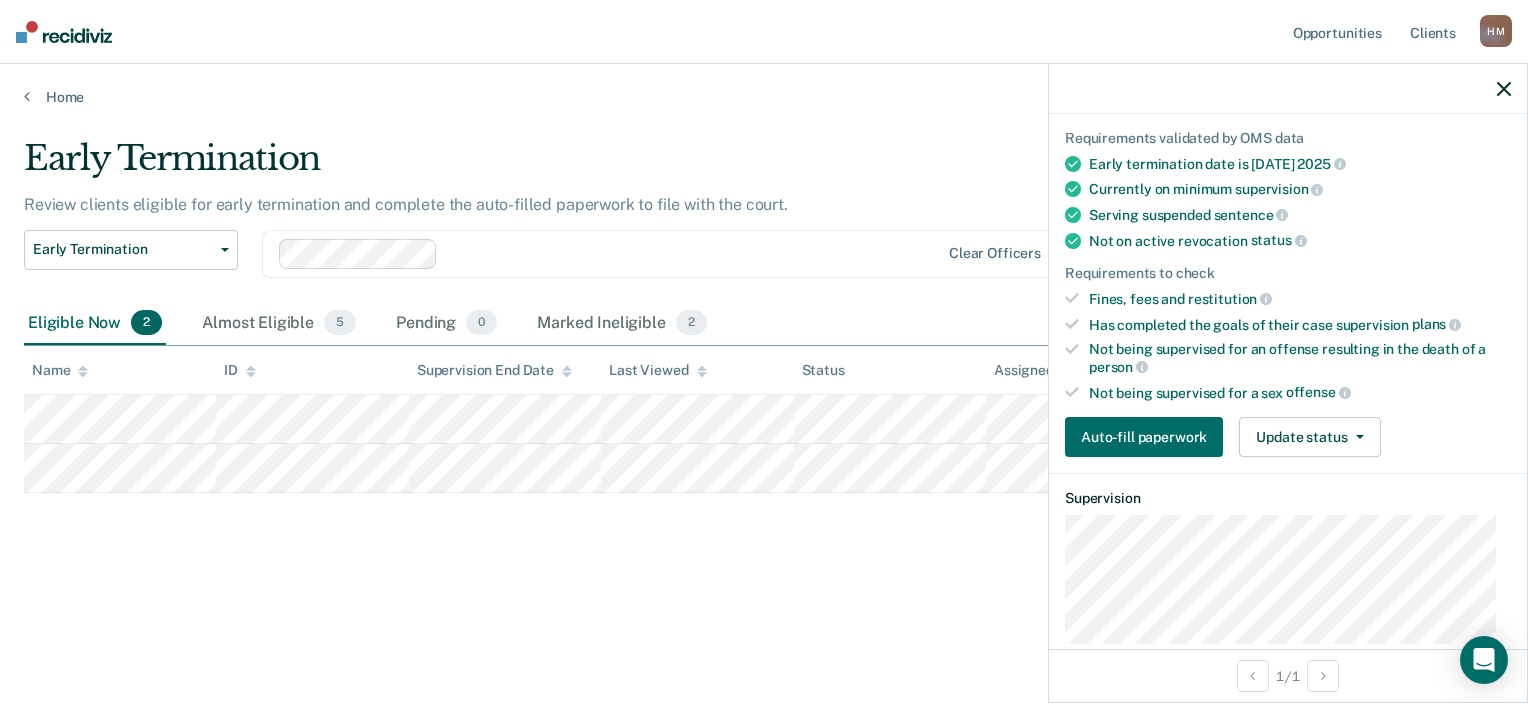 click at bounding box center (1288, 89) 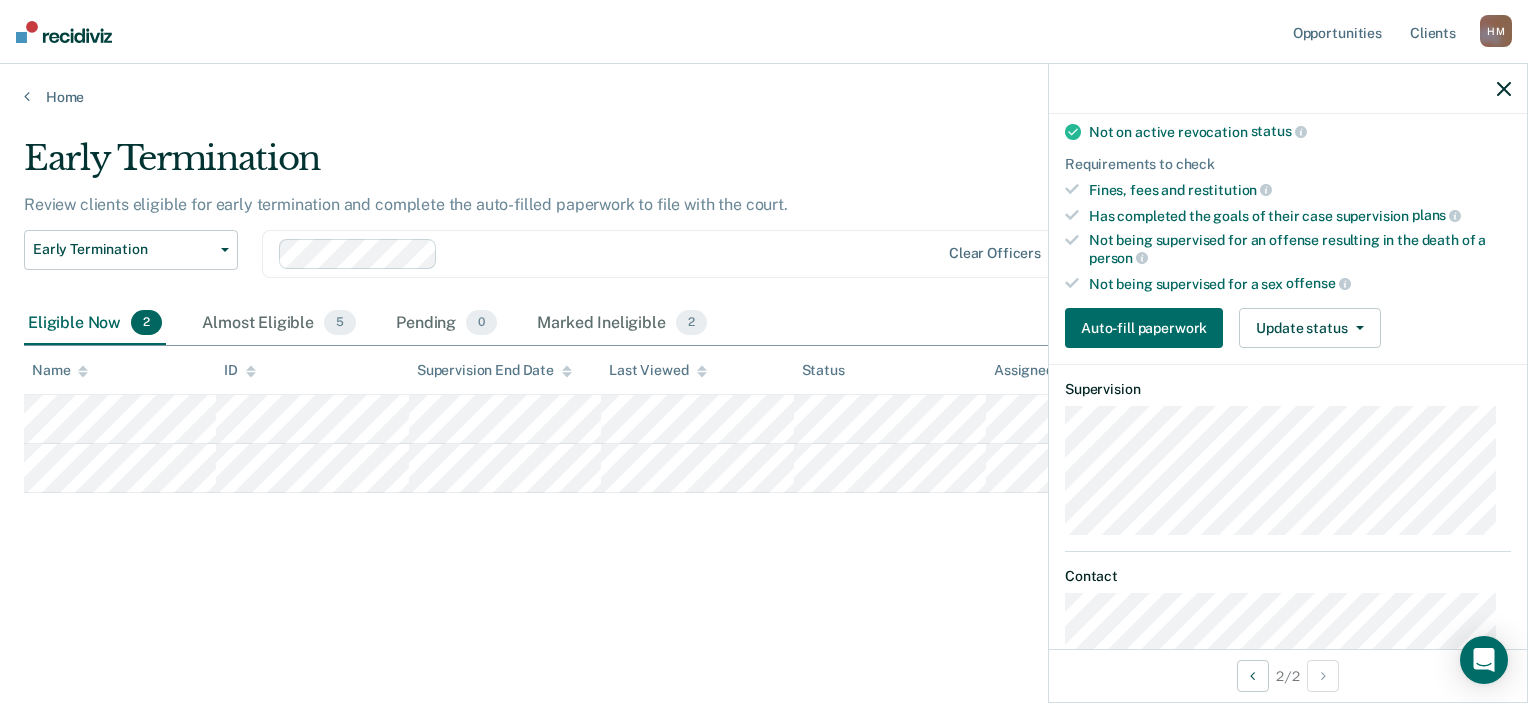 scroll, scrollTop: 351, scrollLeft: 0, axis: vertical 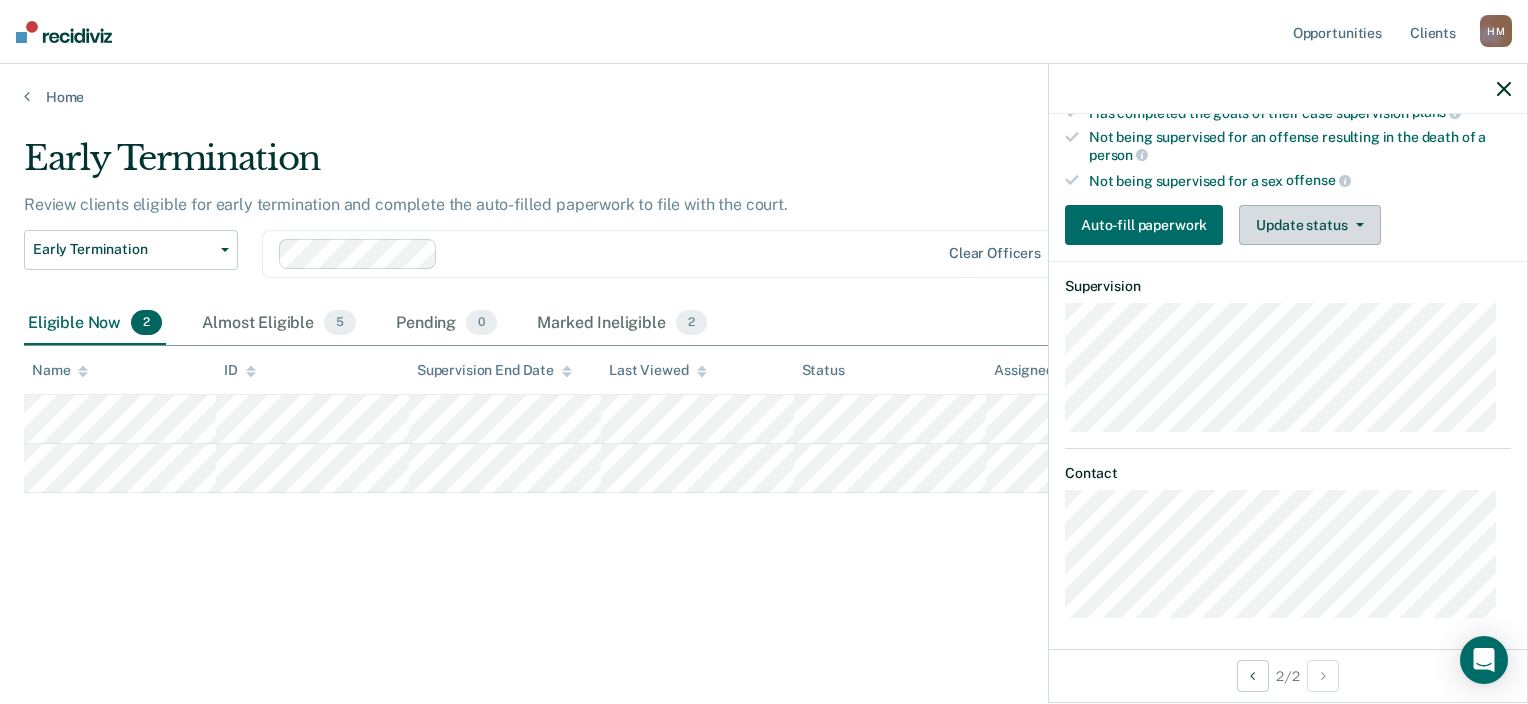 click on "Update status" at bounding box center (1309, 225) 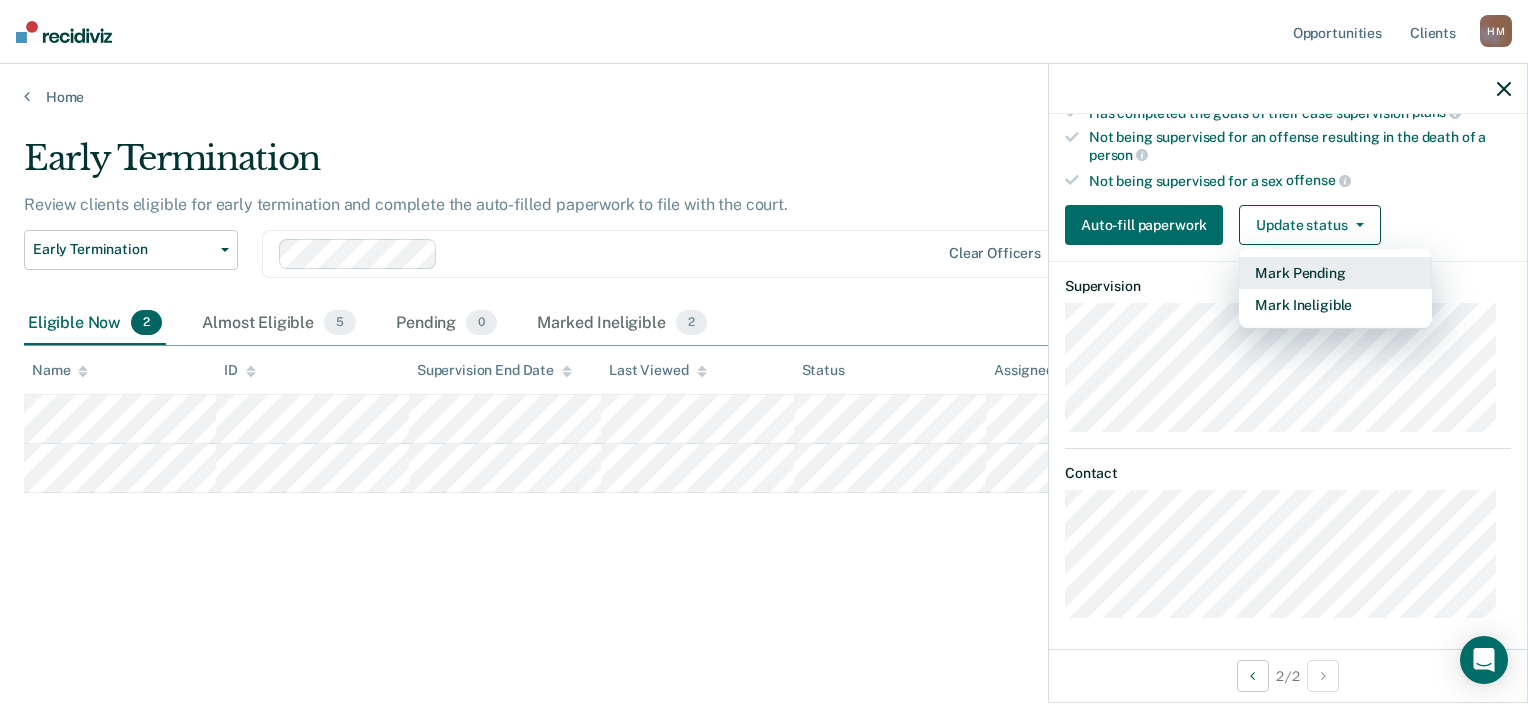 click on "Mark Pending" at bounding box center [1335, 273] 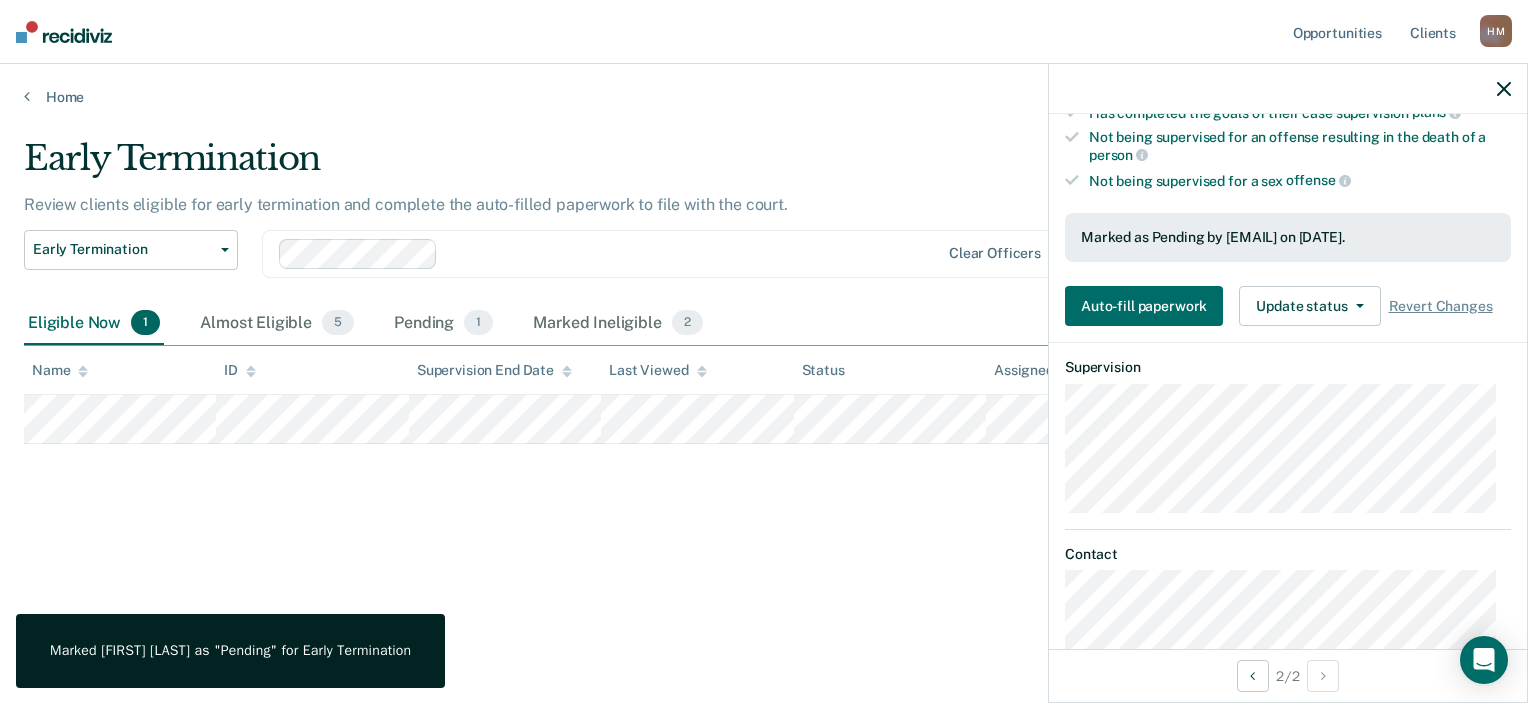 click 